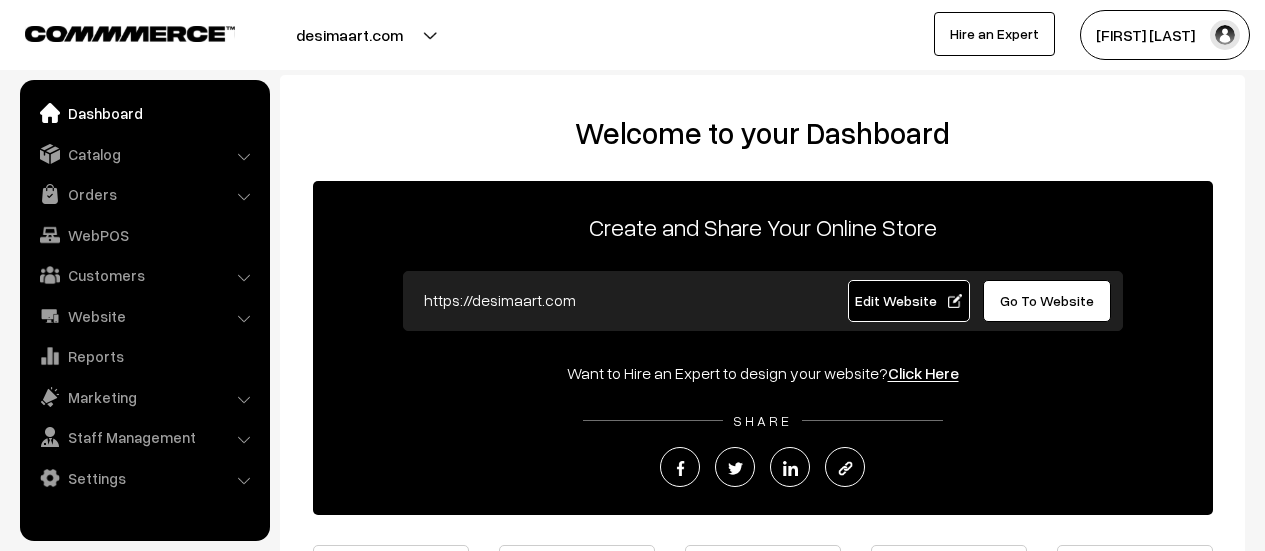 scroll, scrollTop: 0, scrollLeft: 0, axis: both 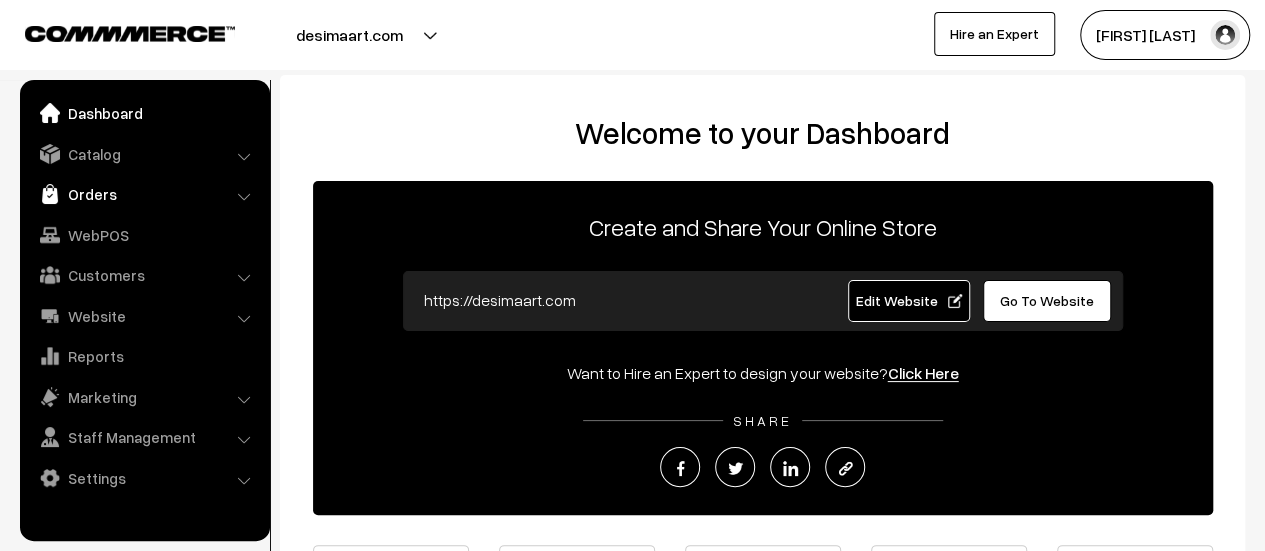 click on "Orders" at bounding box center [144, 194] 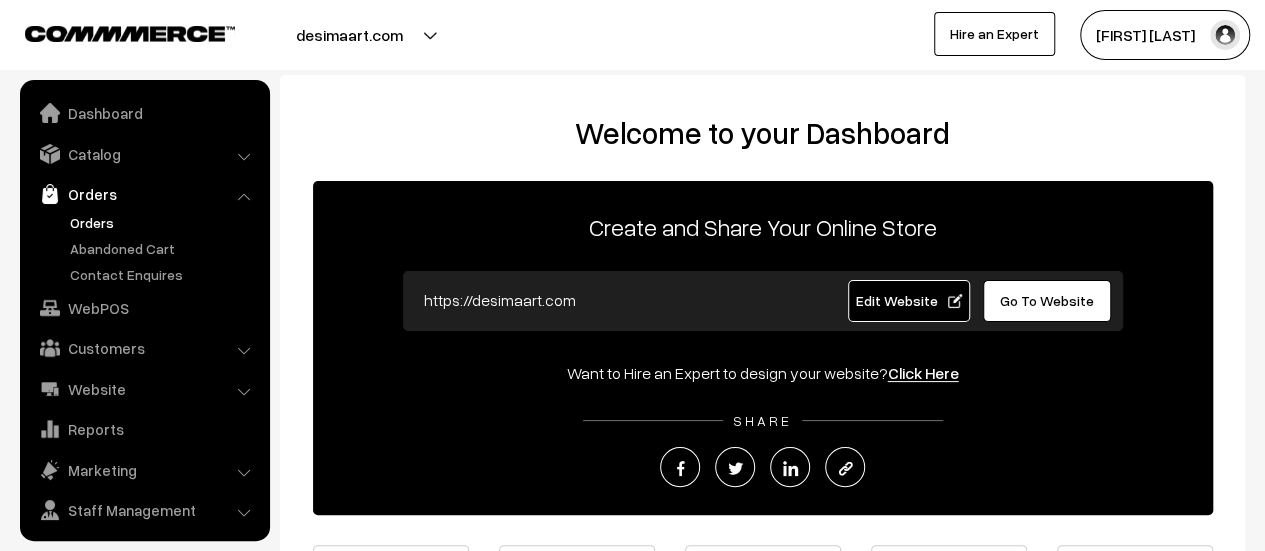 click on "Orders" at bounding box center (164, 222) 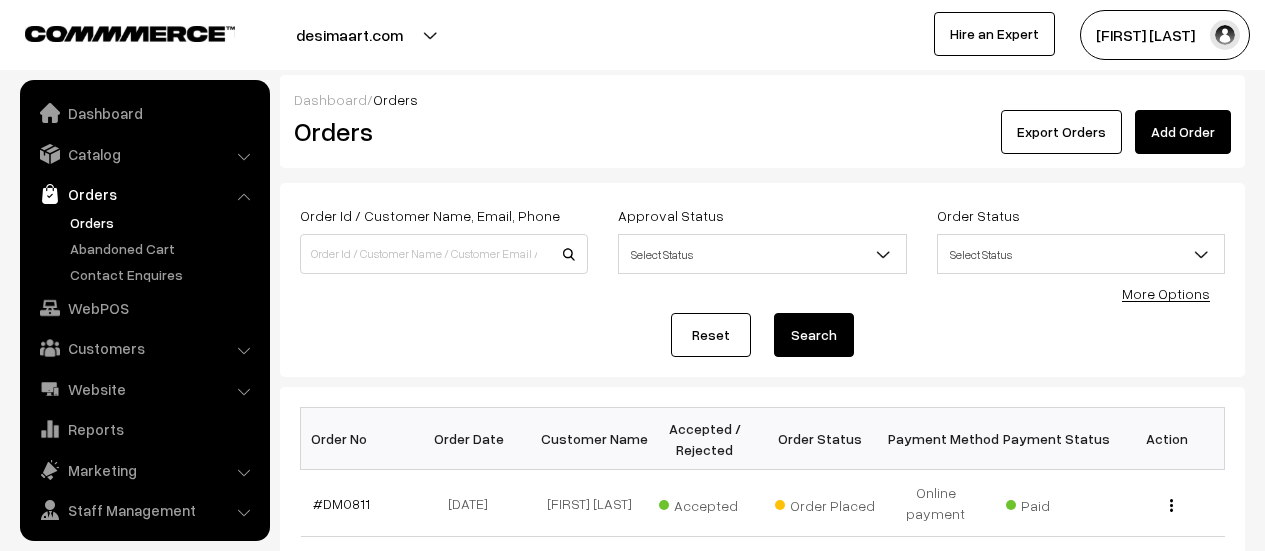 scroll, scrollTop: 0, scrollLeft: 0, axis: both 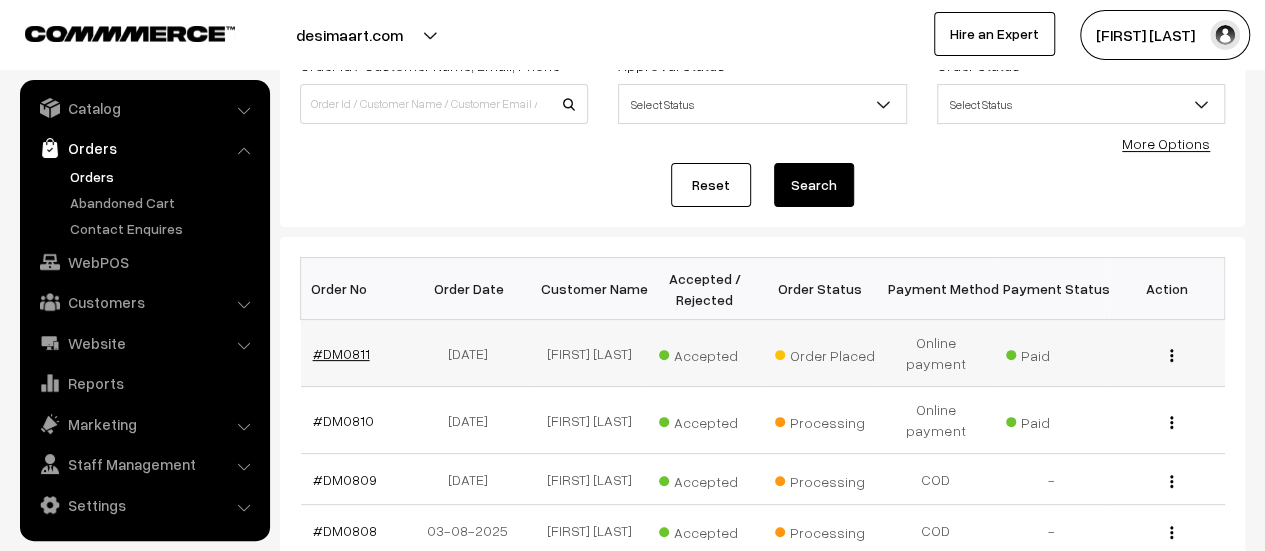 click on "#DM0811" at bounding box center [341, 353] 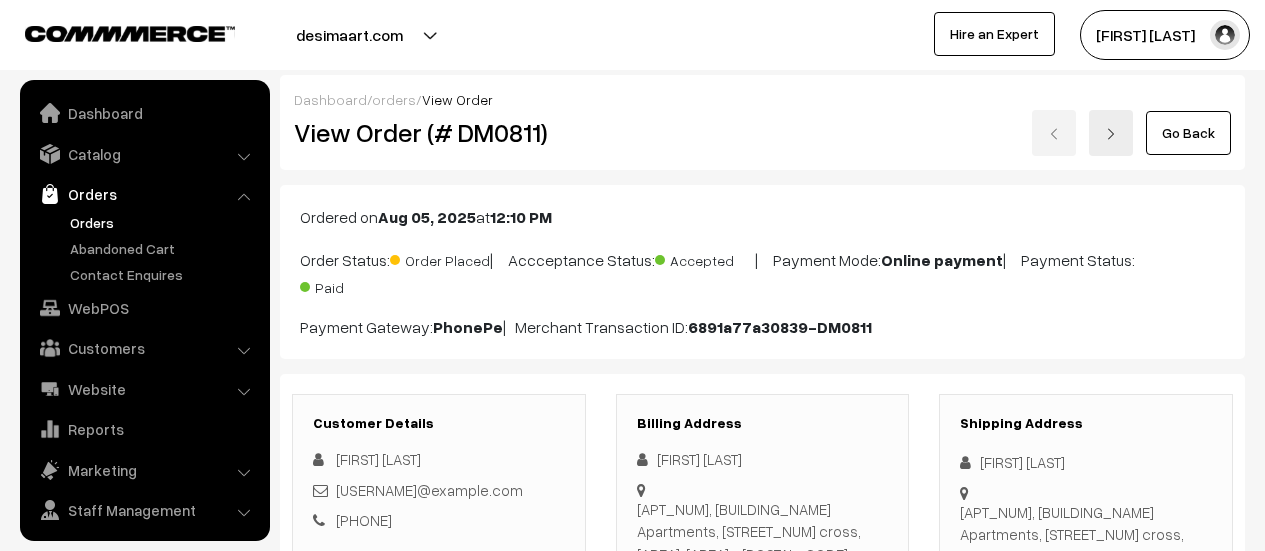 scroll, scrollTop: 1456, scrollLeft: 0, axis: vertical 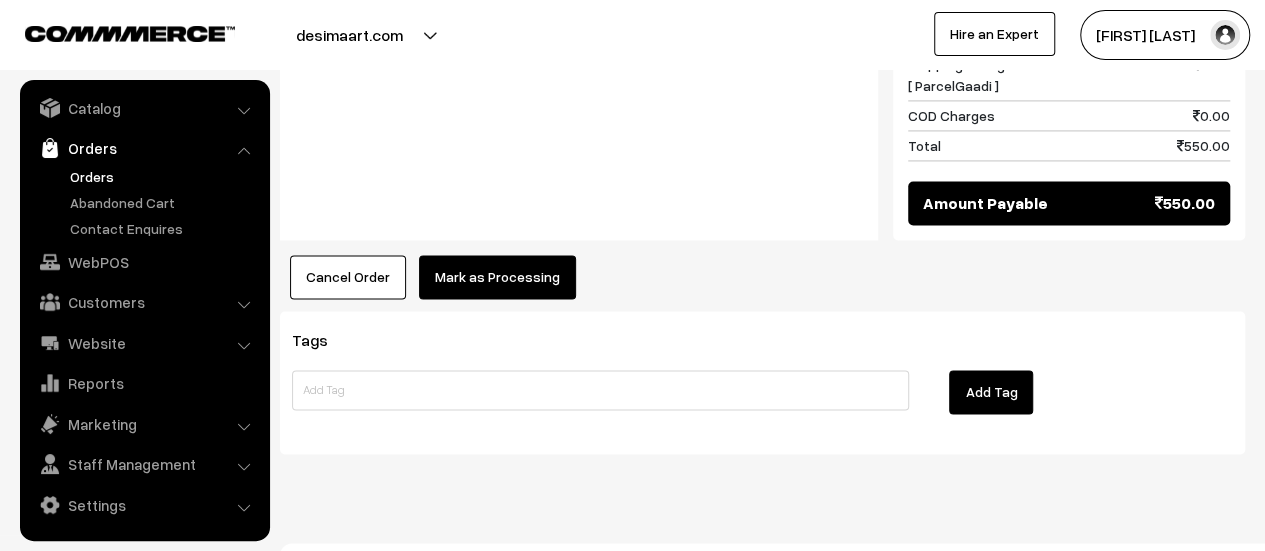 click on "Mark as Processing" at bounding box center [497, 277] 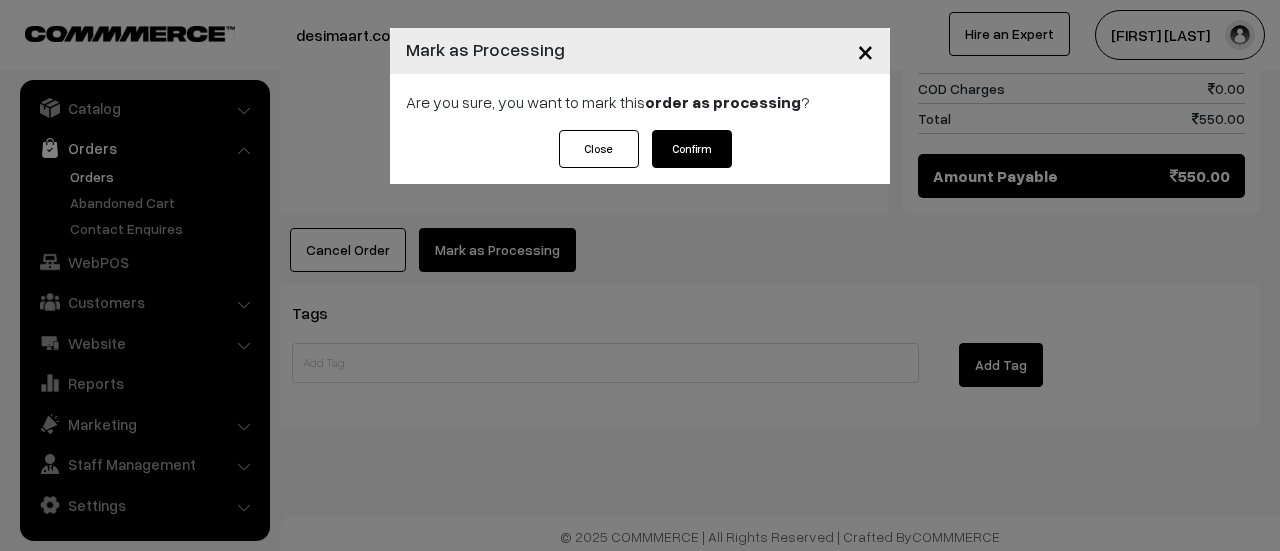 click on "Confirm" at bounding box center (692, 149) 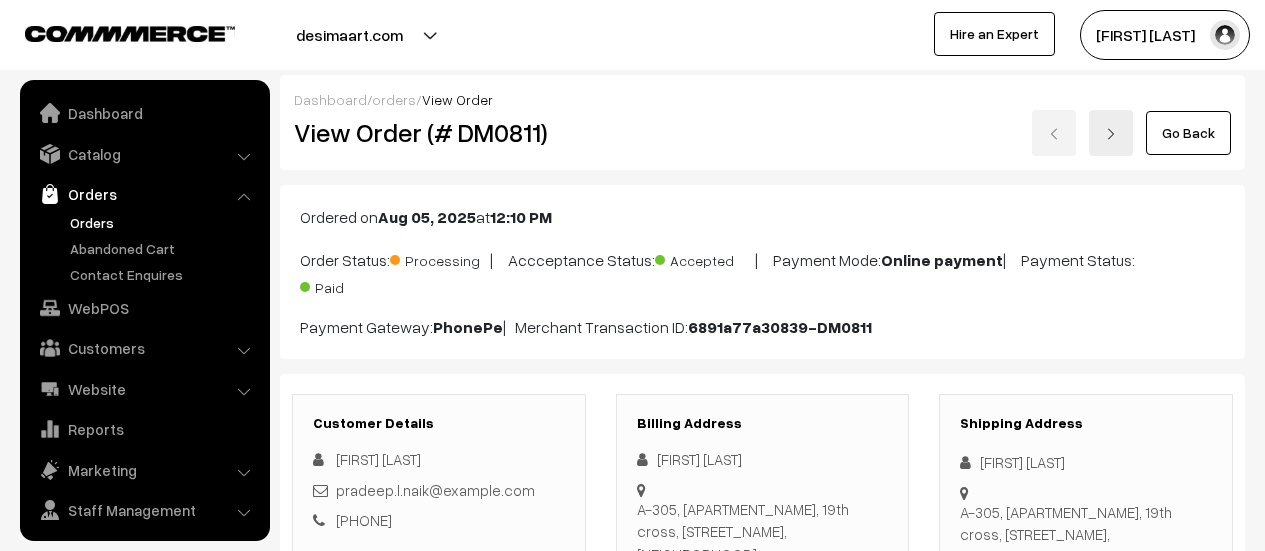 scroll, scrollTop: 0, scrollLeft: 0, axis: both 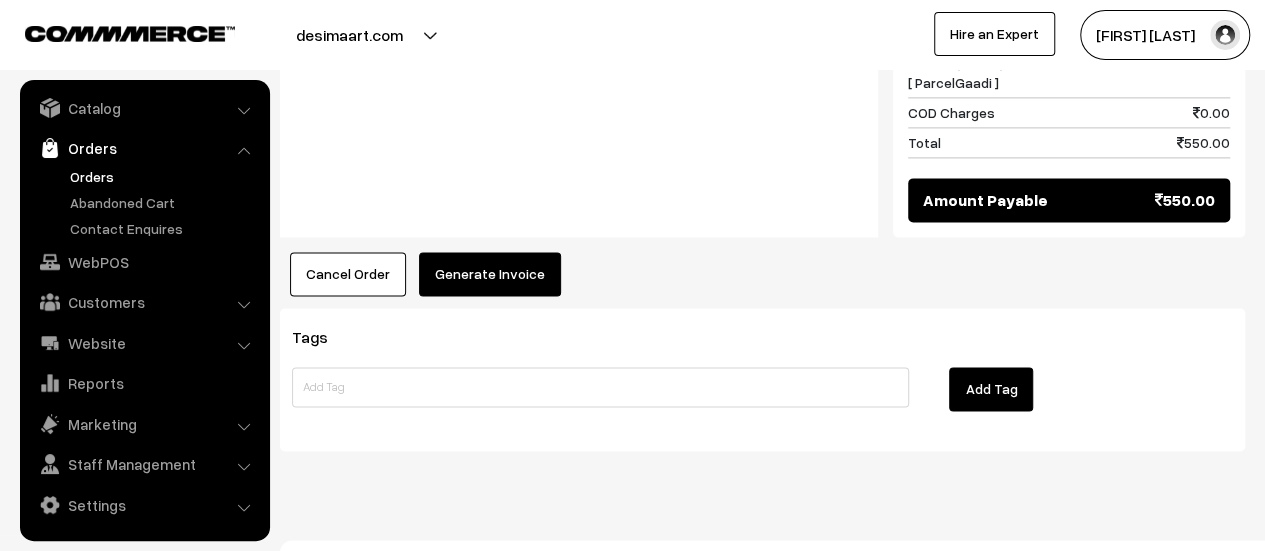 click on "Generate Invoice" at bounding box center [490, 274] 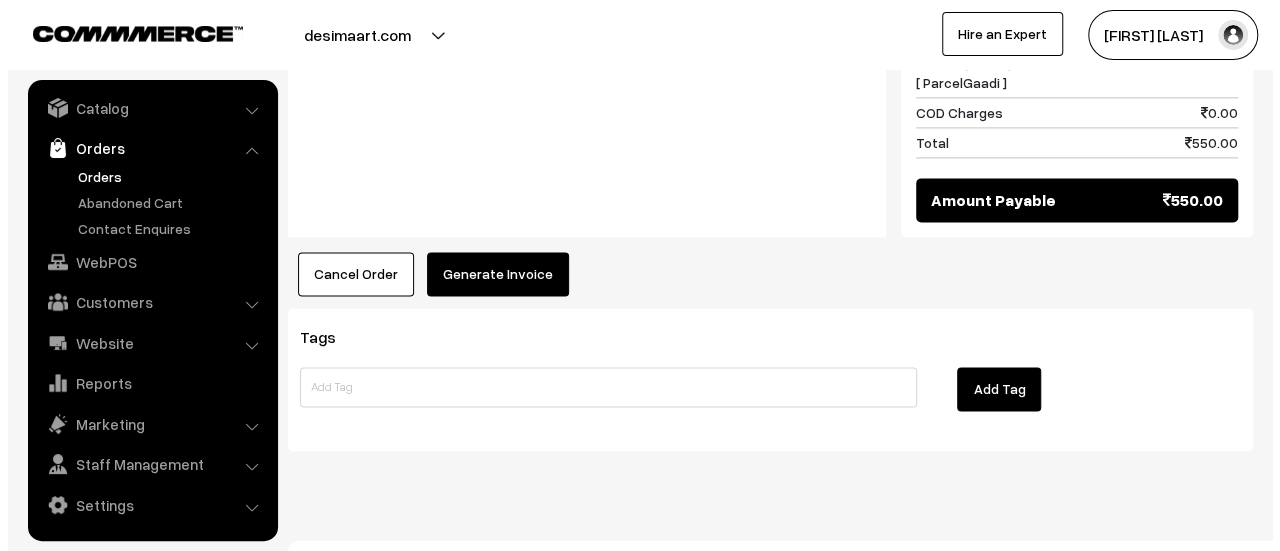 scroll, scrollTop: 1353, scrollLeft: 0, axis: vertical 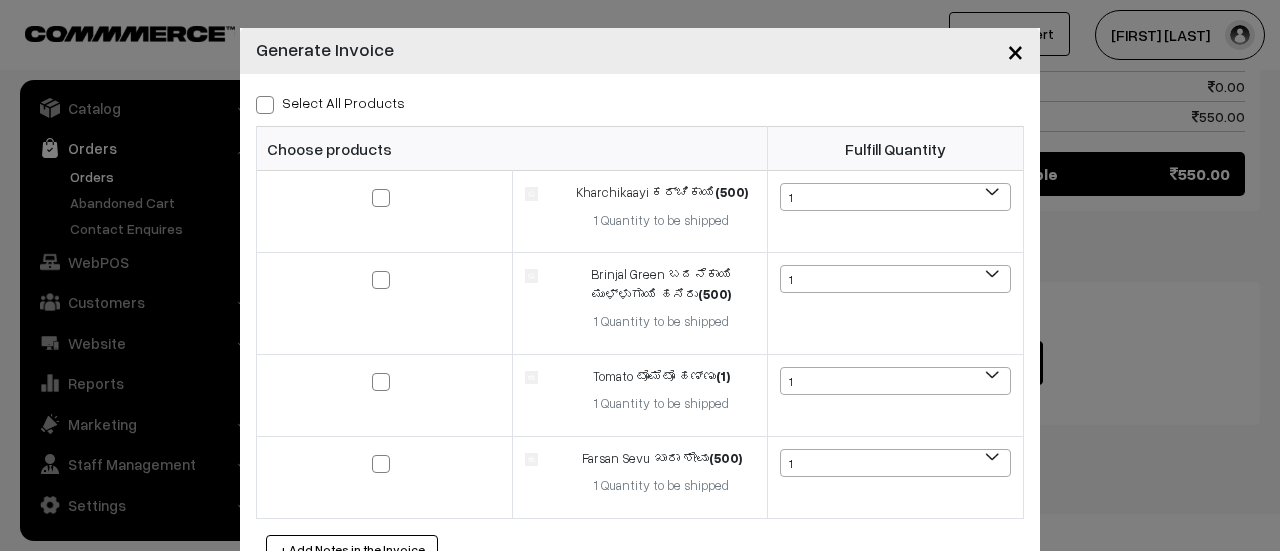 click at bounding box center (265, 105) 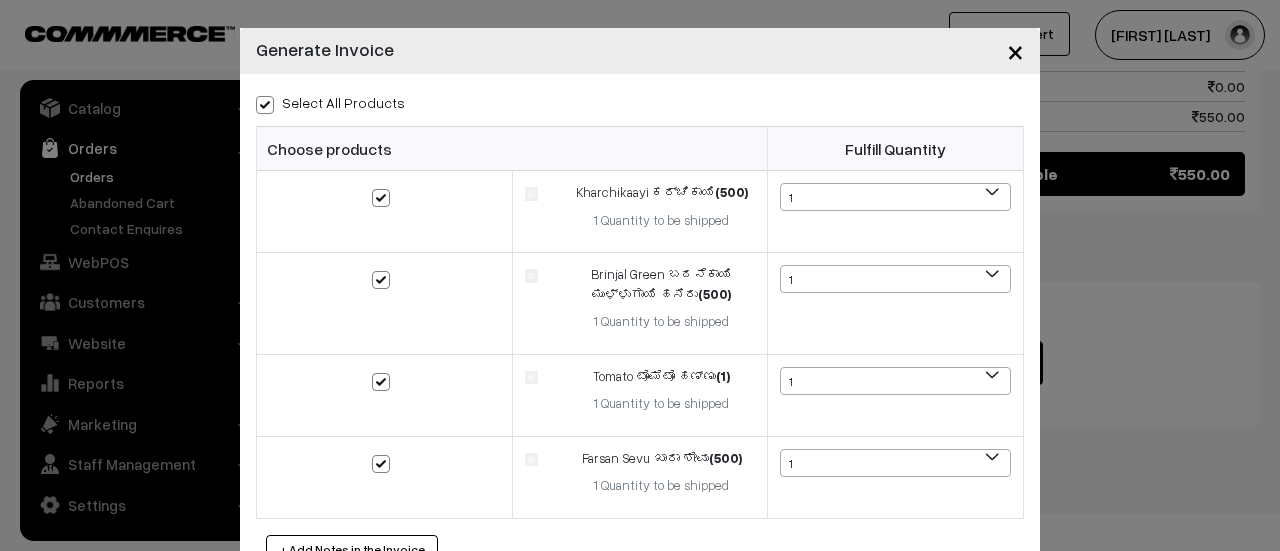 checkbox on "true" 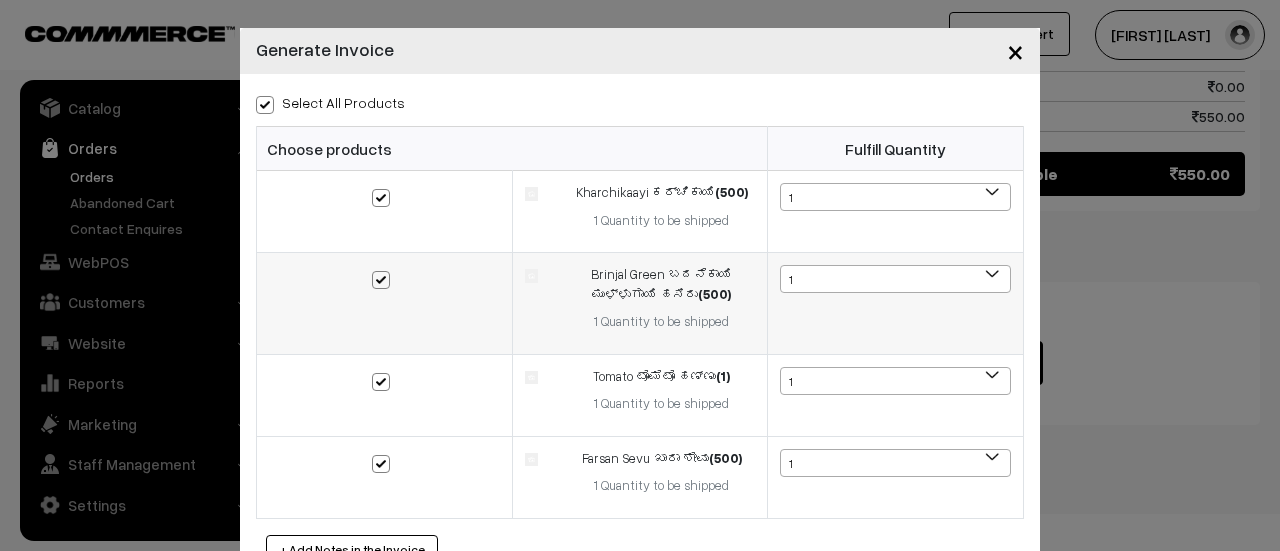 scroll, scrollTop: 114, scrollLeft: 0, axis: vertical 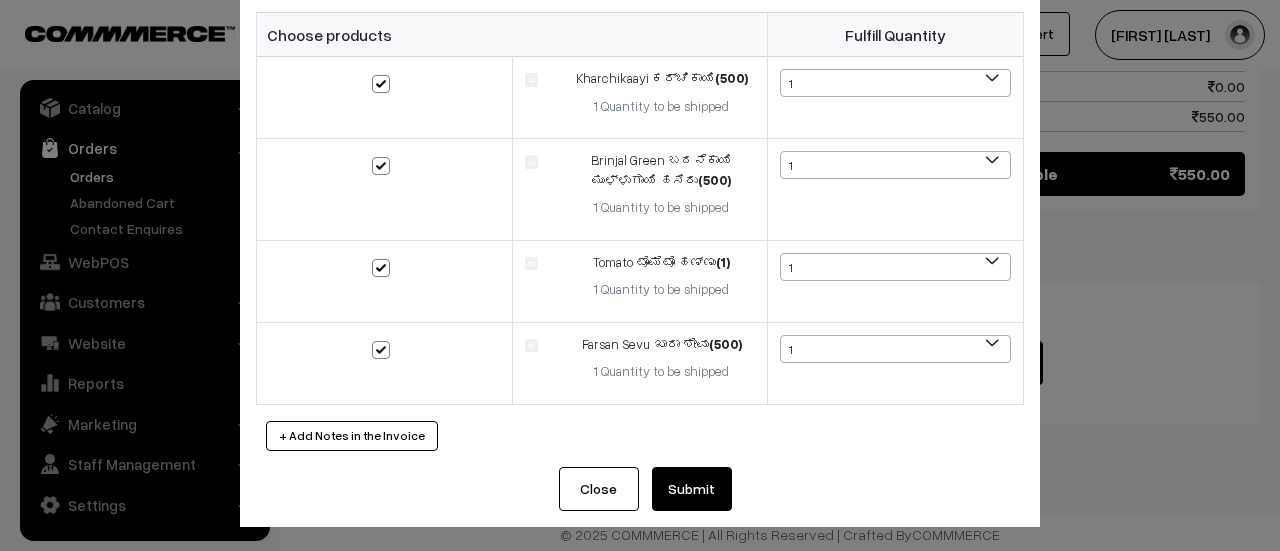 click on "Submit" at bounding box center [692, 489] 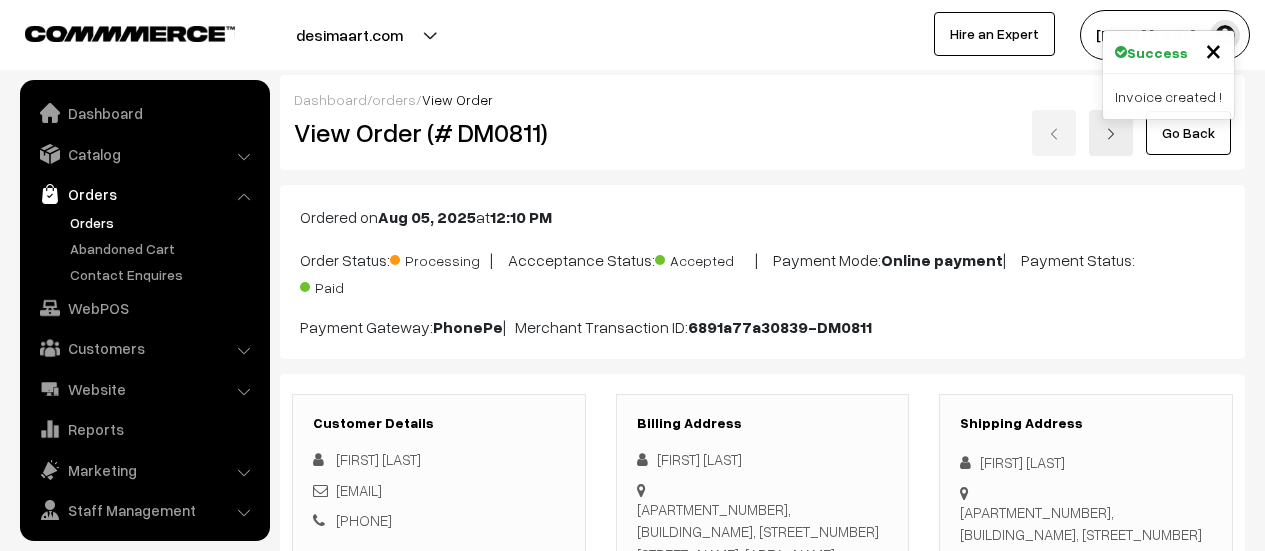scroll, scrollTop: 1350, scrollLeft: 0, axis: vertical 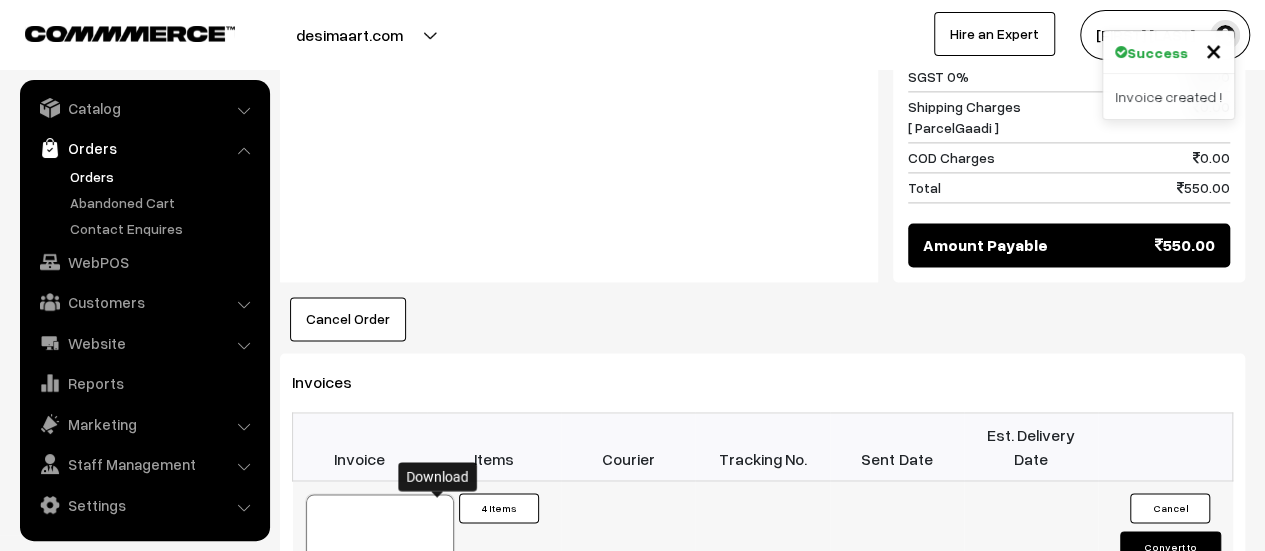 click at bounding box center [438, 582] 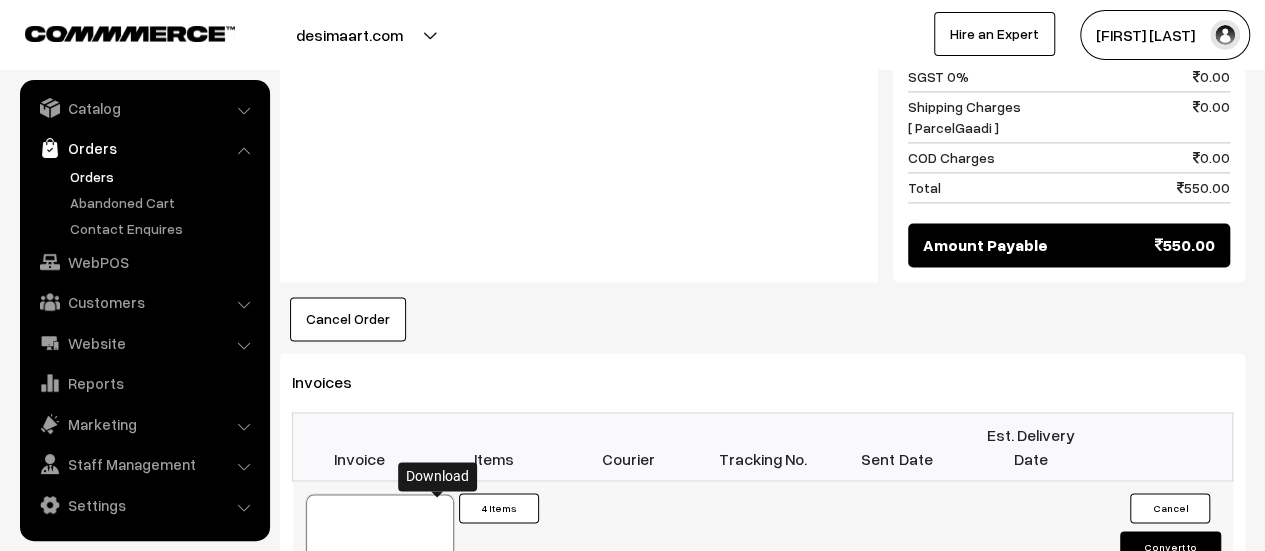 scroll, scrollTop: 1353, scrollLeft: 0, axis: vertical 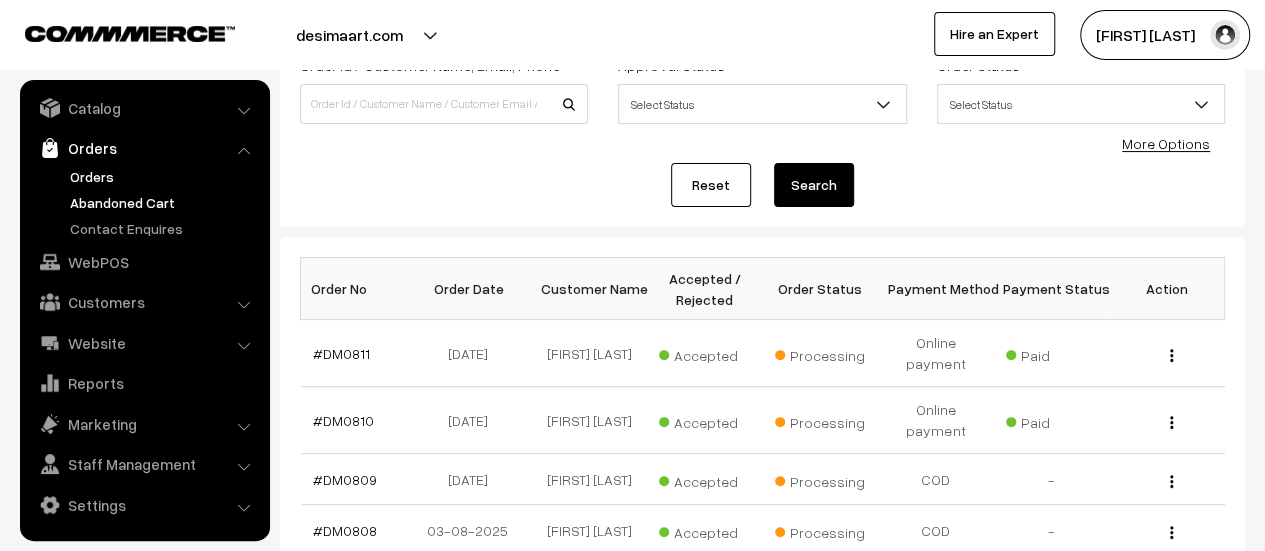 click on "Abandoned Cart" at bounding box center (164, 202) 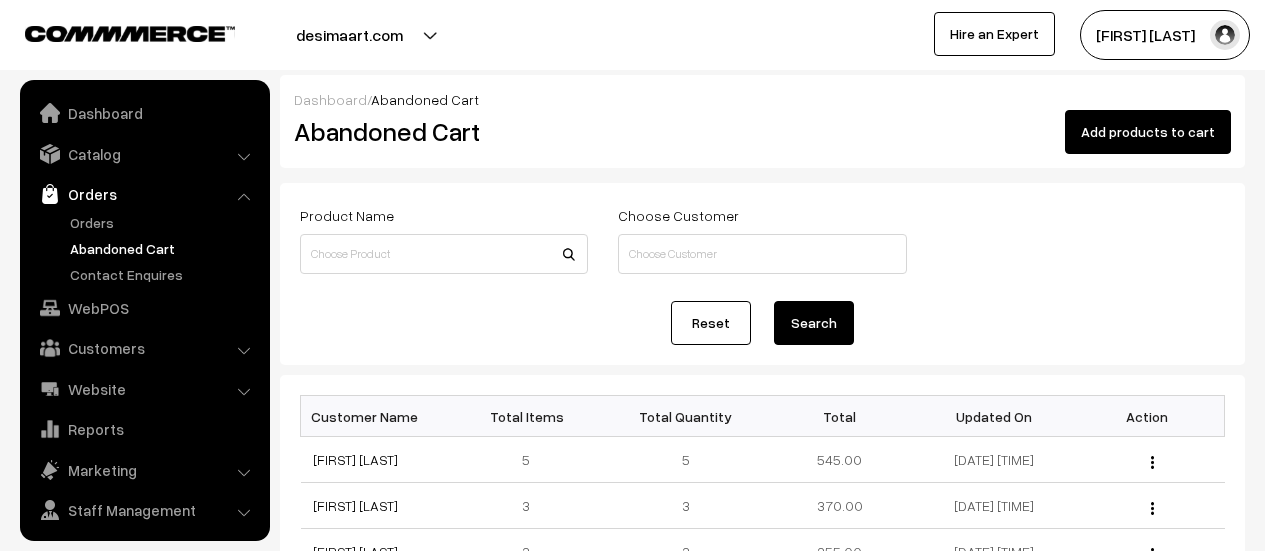 scroll, scrollTop: 0, scrollLeft: 0, axis: both 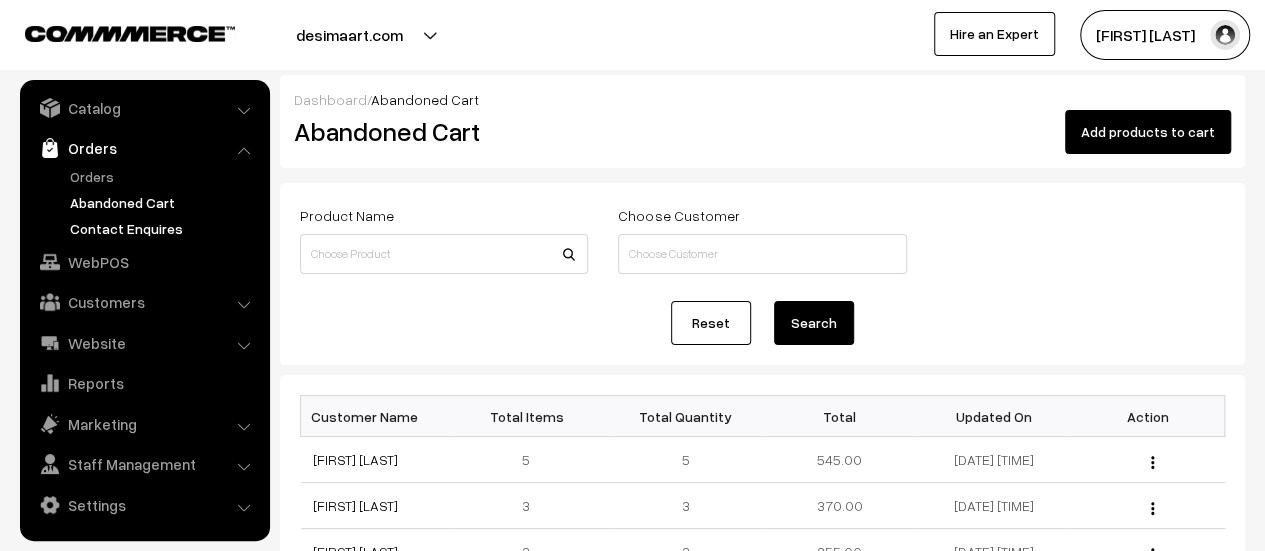 click on "Contact Enquires" at bounding box center [164, 228] 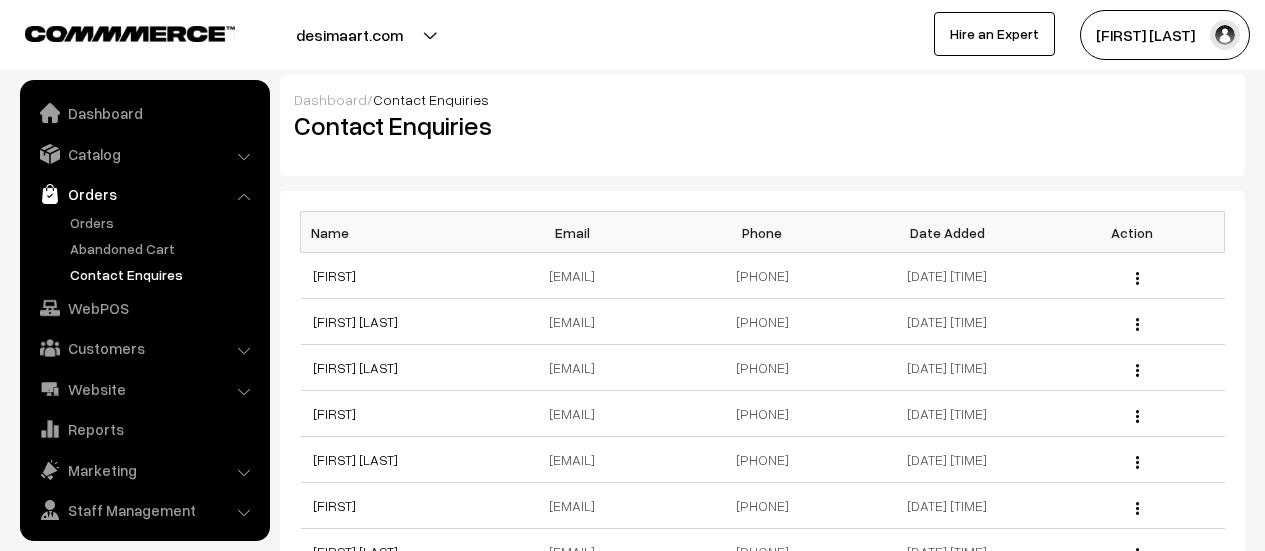 scroll, scrollTop: 0, scrollLeft: 0, axis: both 